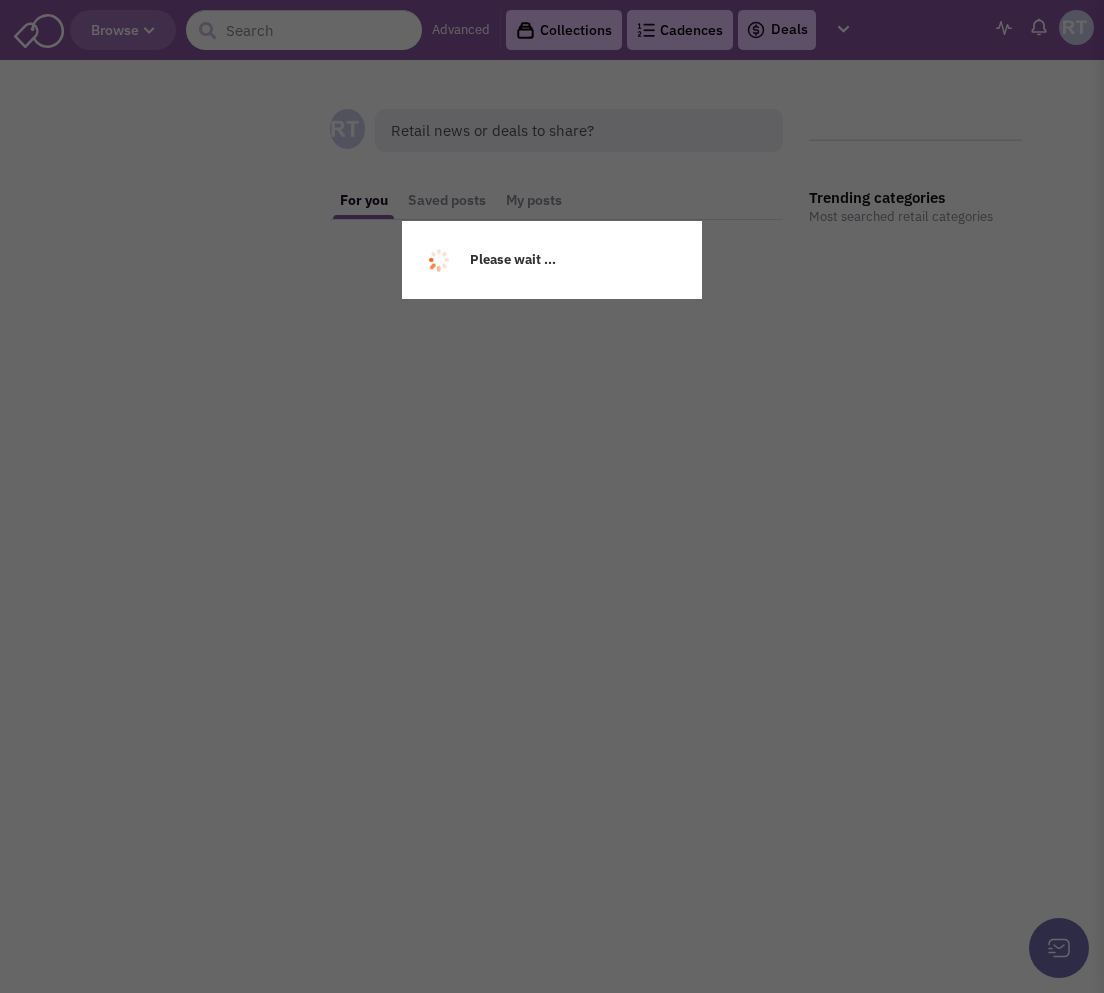 scroll, scrollTop: 0, scrollLeft: 0, axis: both 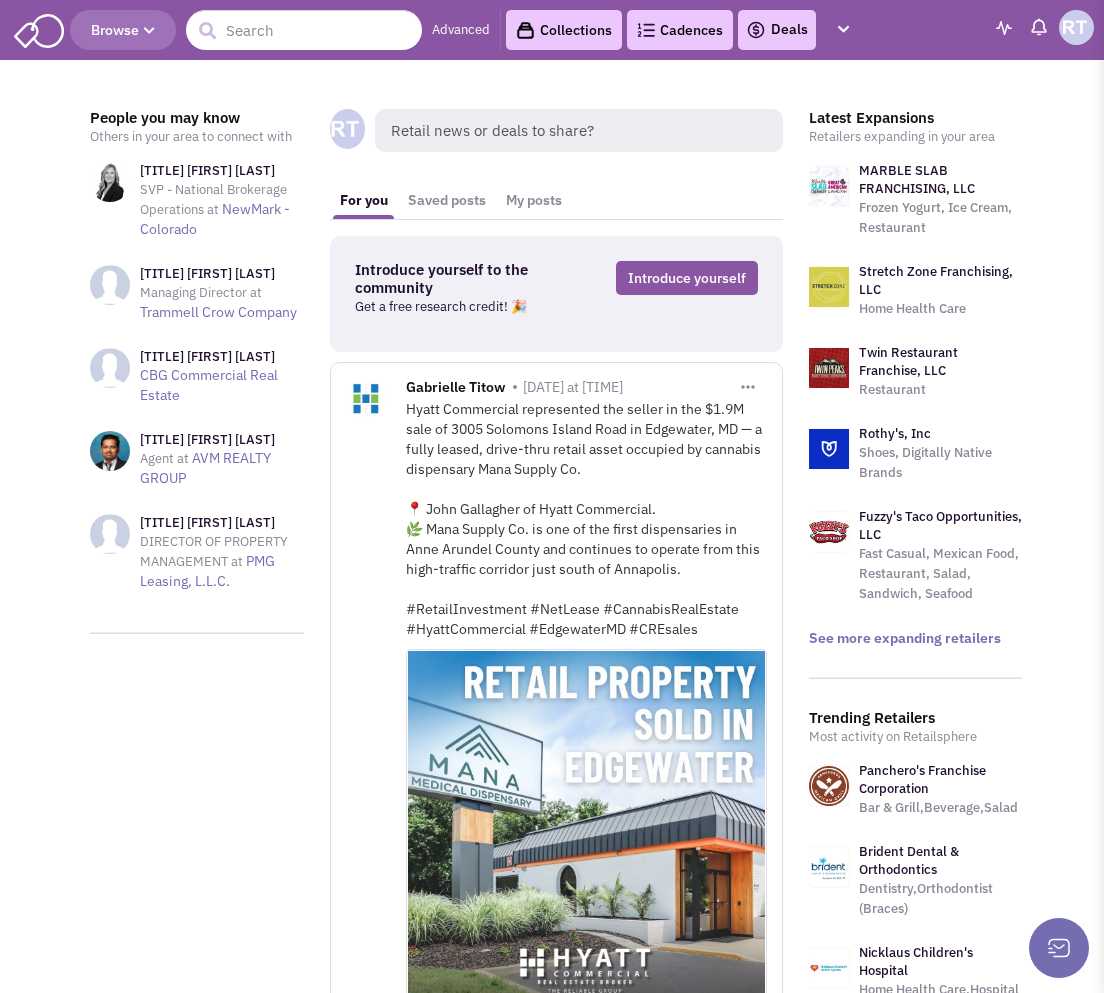 click on "Browse" at bounding box center (123, 30) 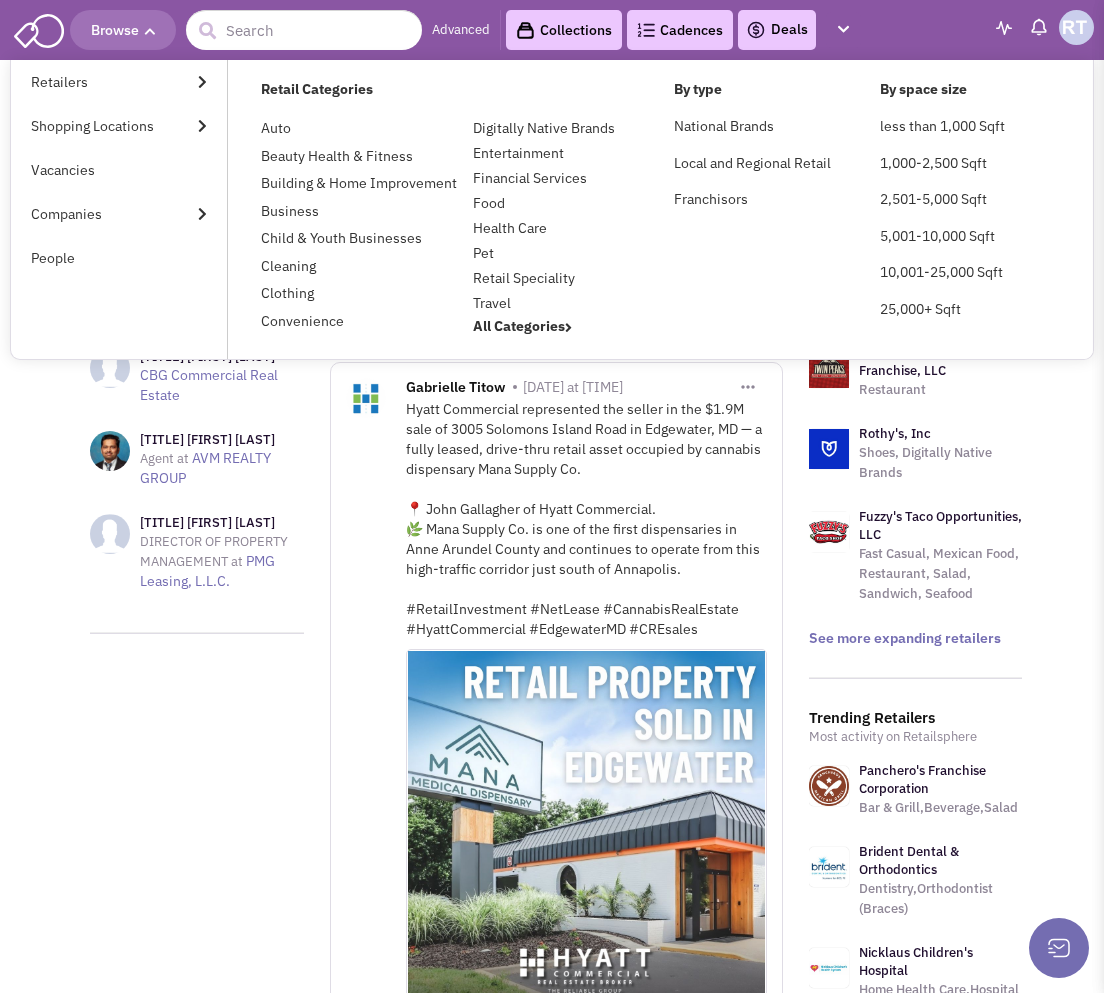 click on "People you may know
Others in your area to connect with
Ms. Meredith  Suter
SVP - National Brokerage Operations at
NewMark - Colorado
Mr. Campbell   Smith
Managing Director at
Trammell Crow Company
Mr. Greg   Vasquez" at bounding box center [556, 3135] 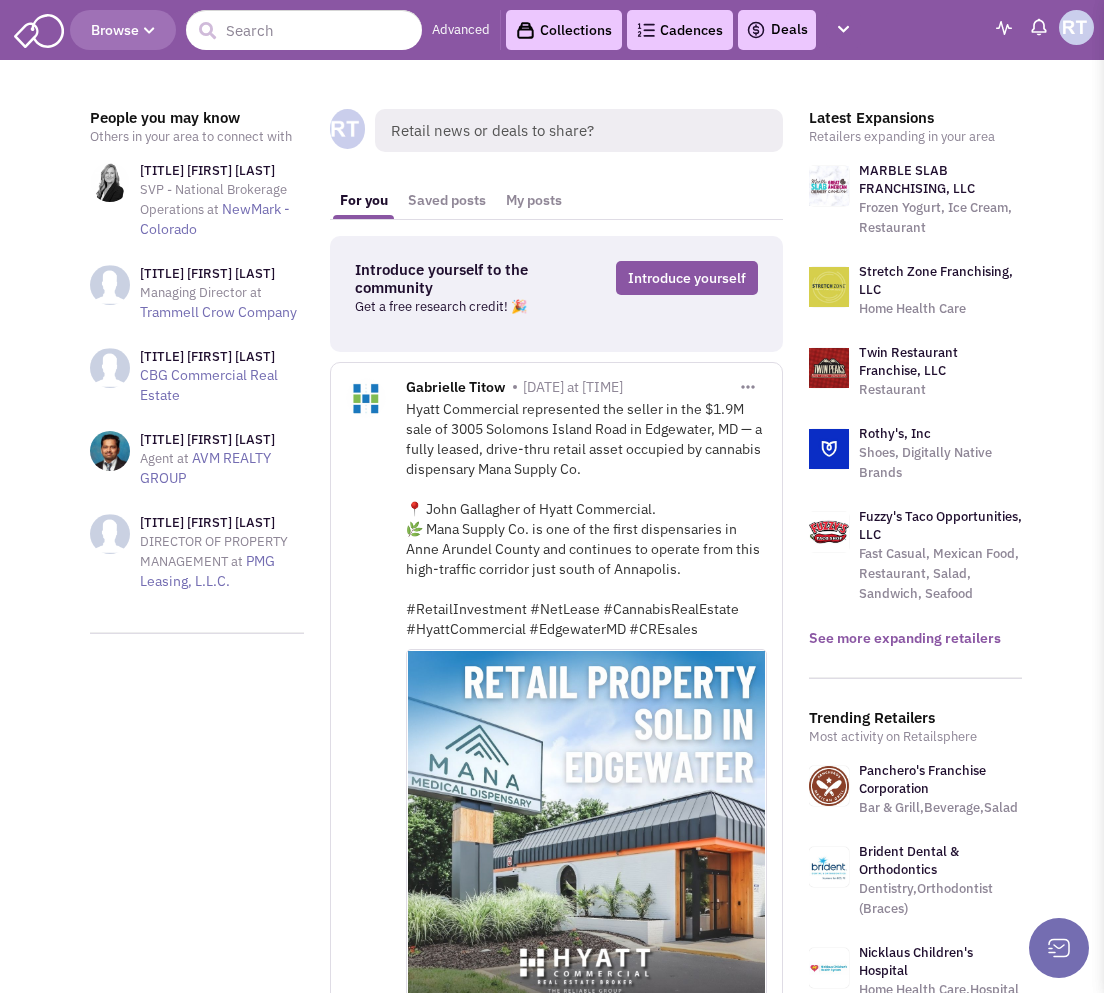 click on "See more expanding retailers" at bounding box center (905, 638) 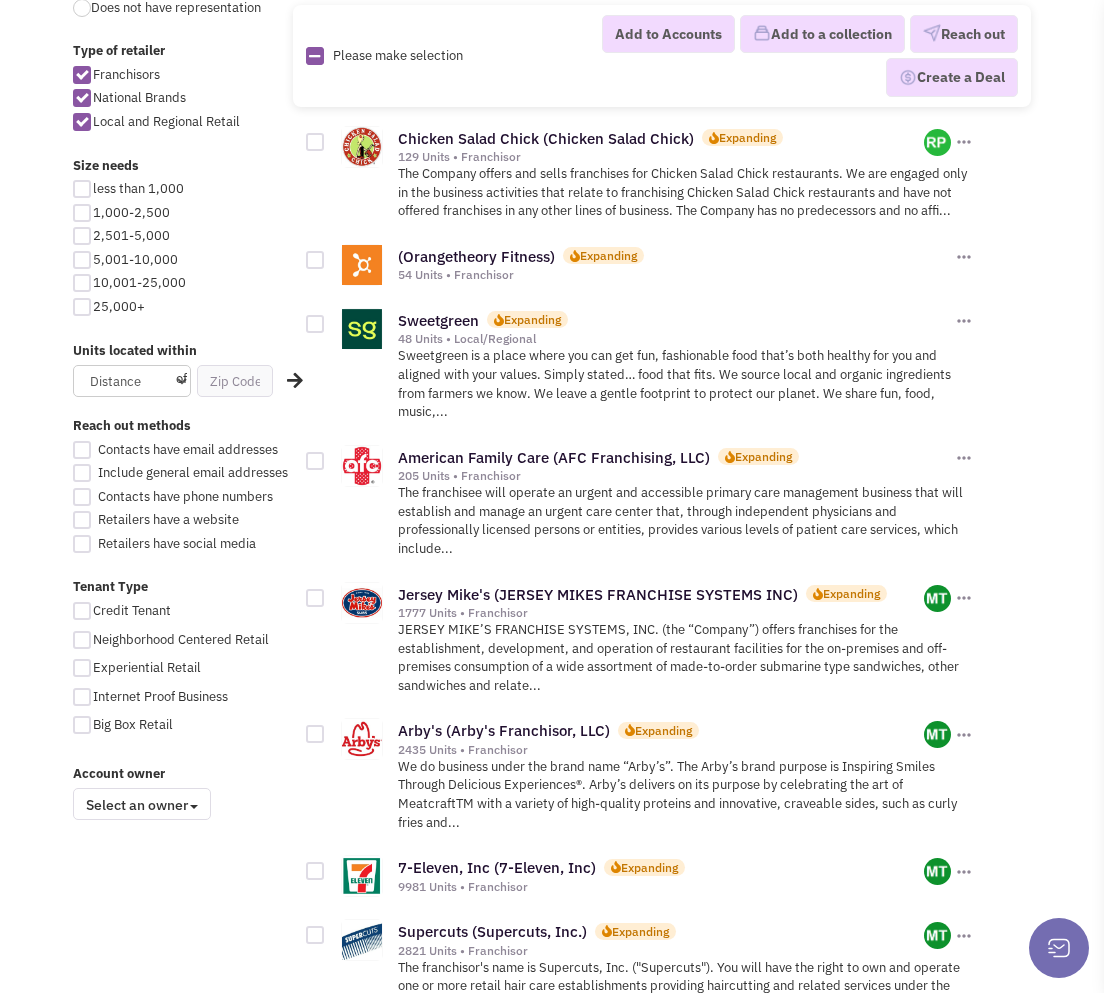 scroll, scrollTop: 988, scrollLeft: 0, axis: vertical 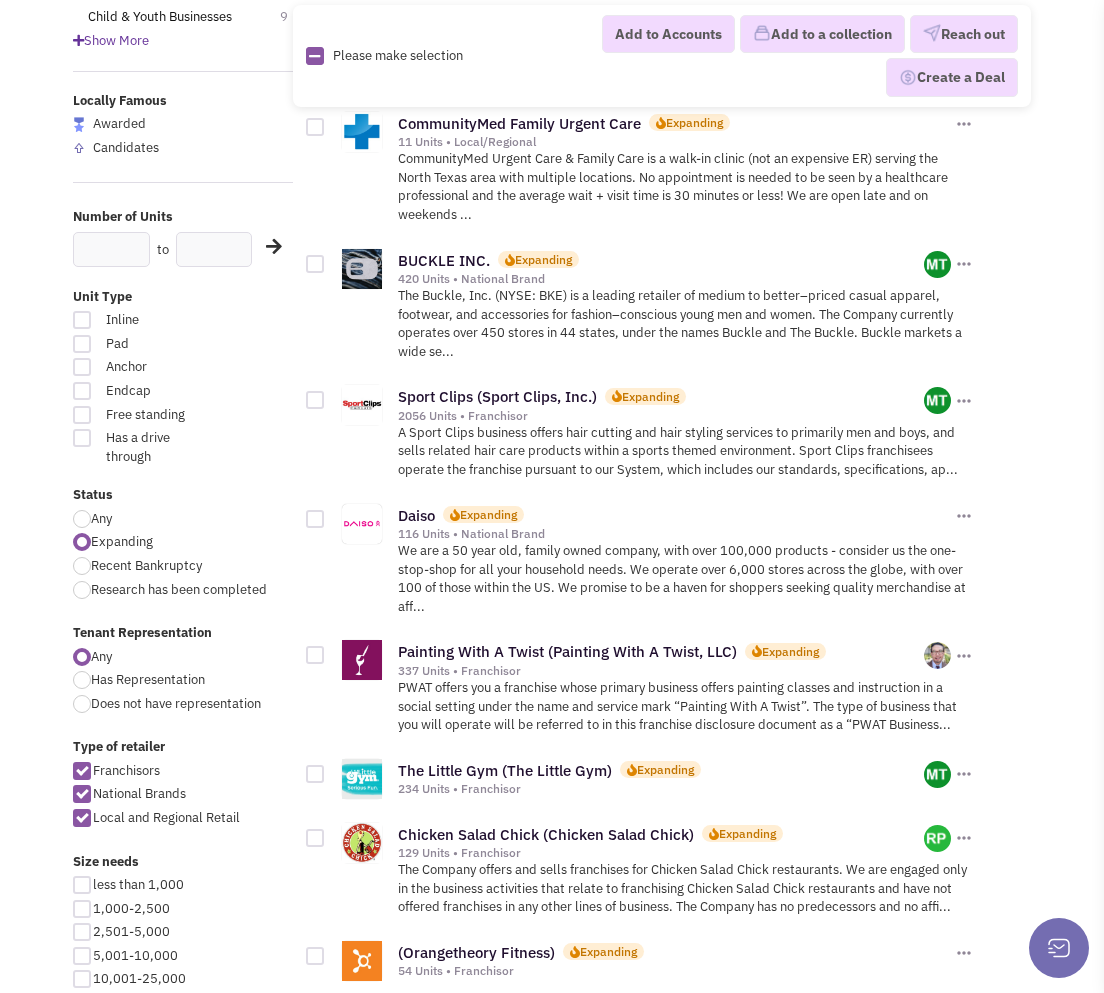 click at bounding box center (82, 391) 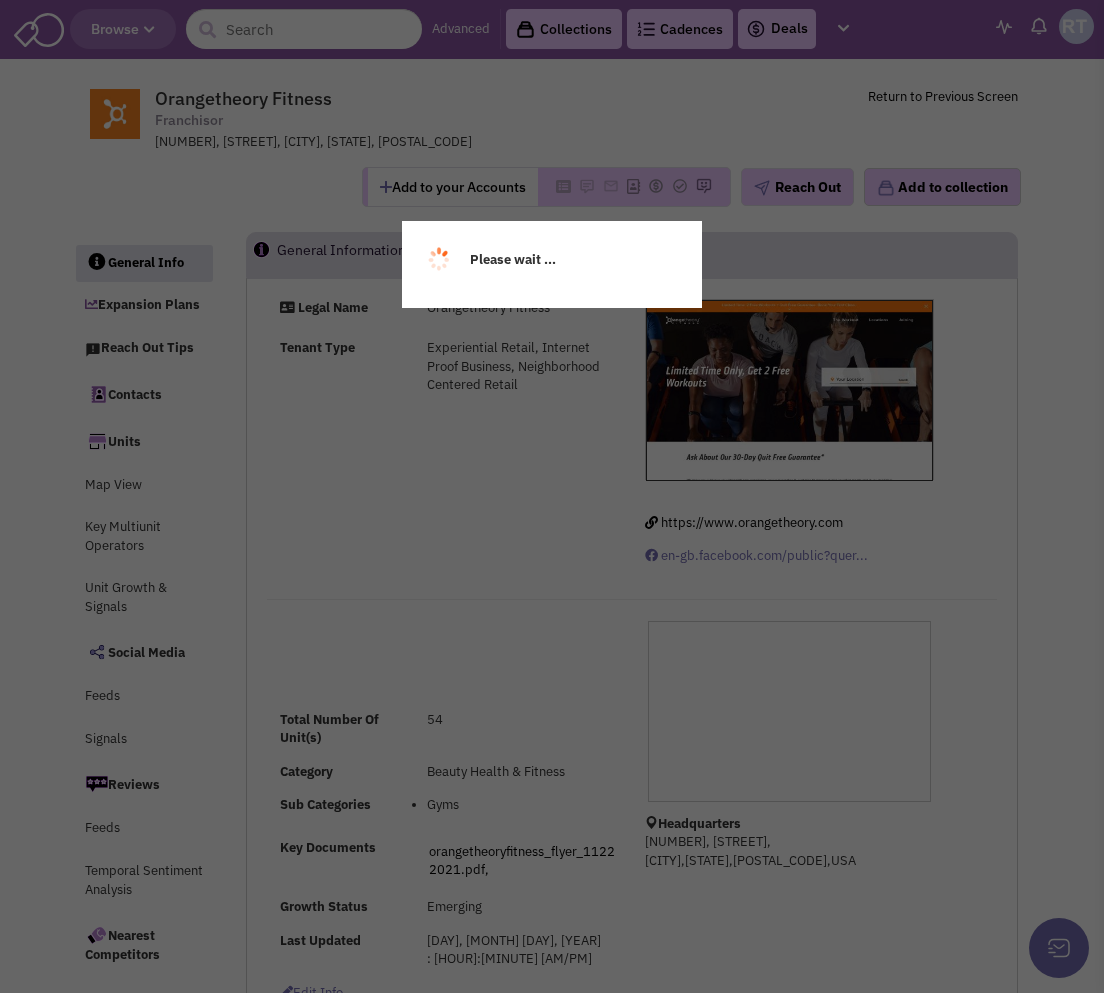 scroll, scrollTop: 4, scrollLeft: 0, axis: vertical 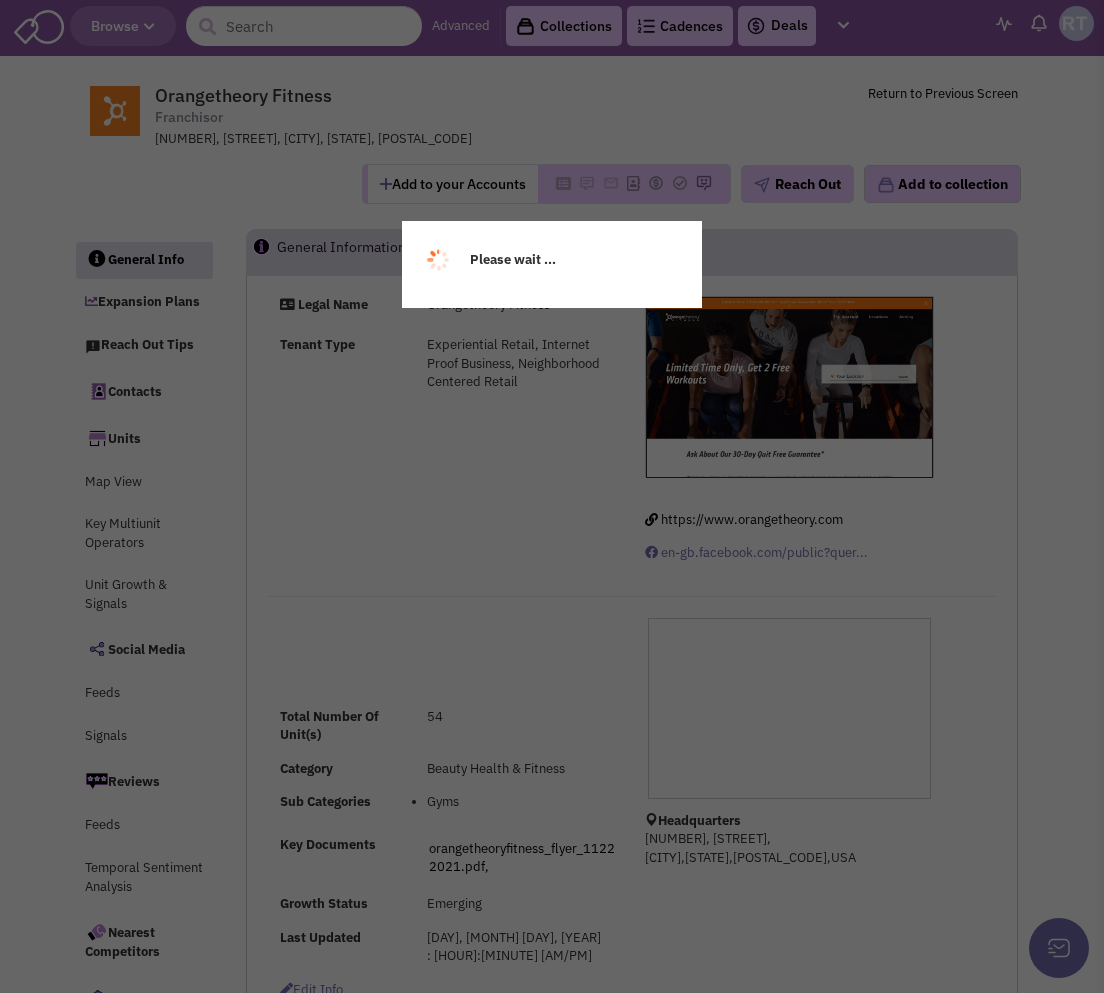 select 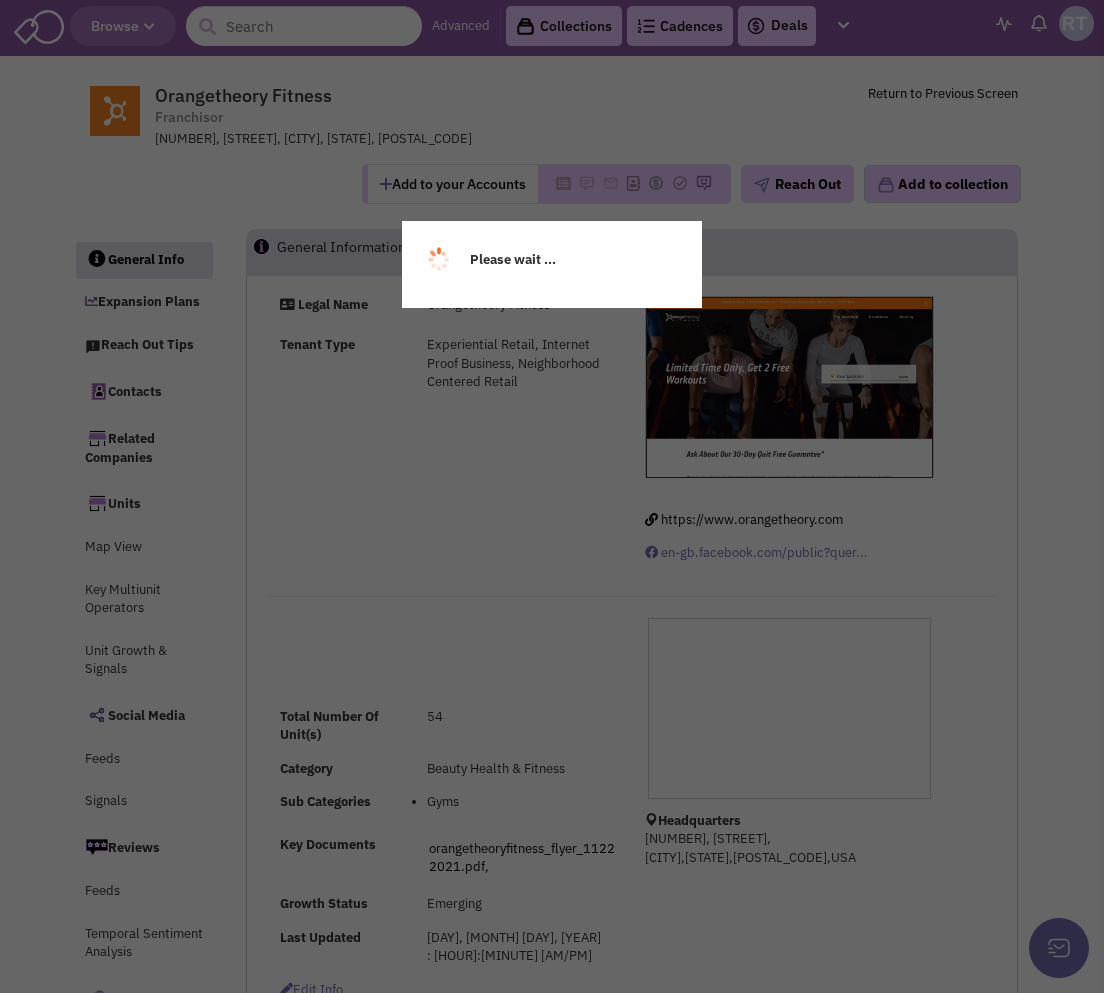 select 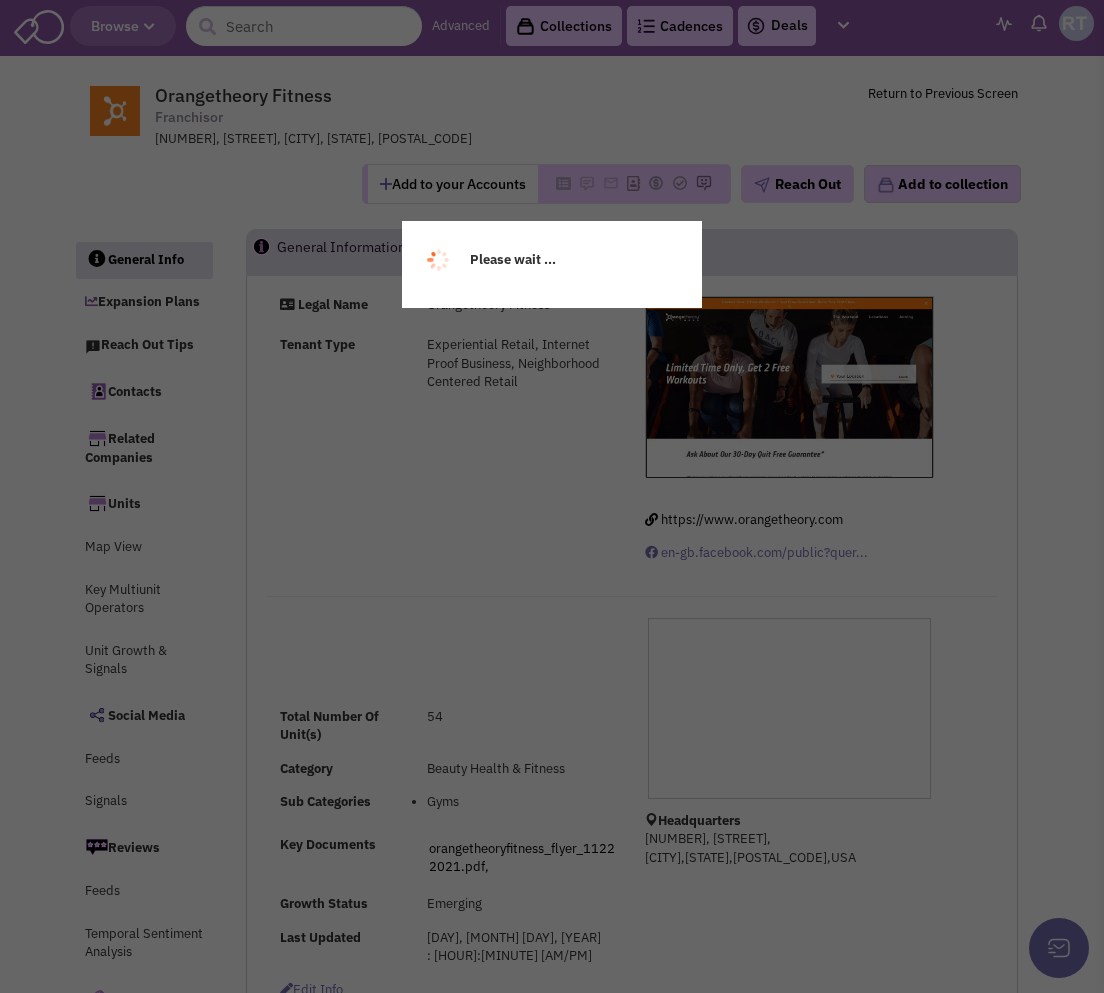 select 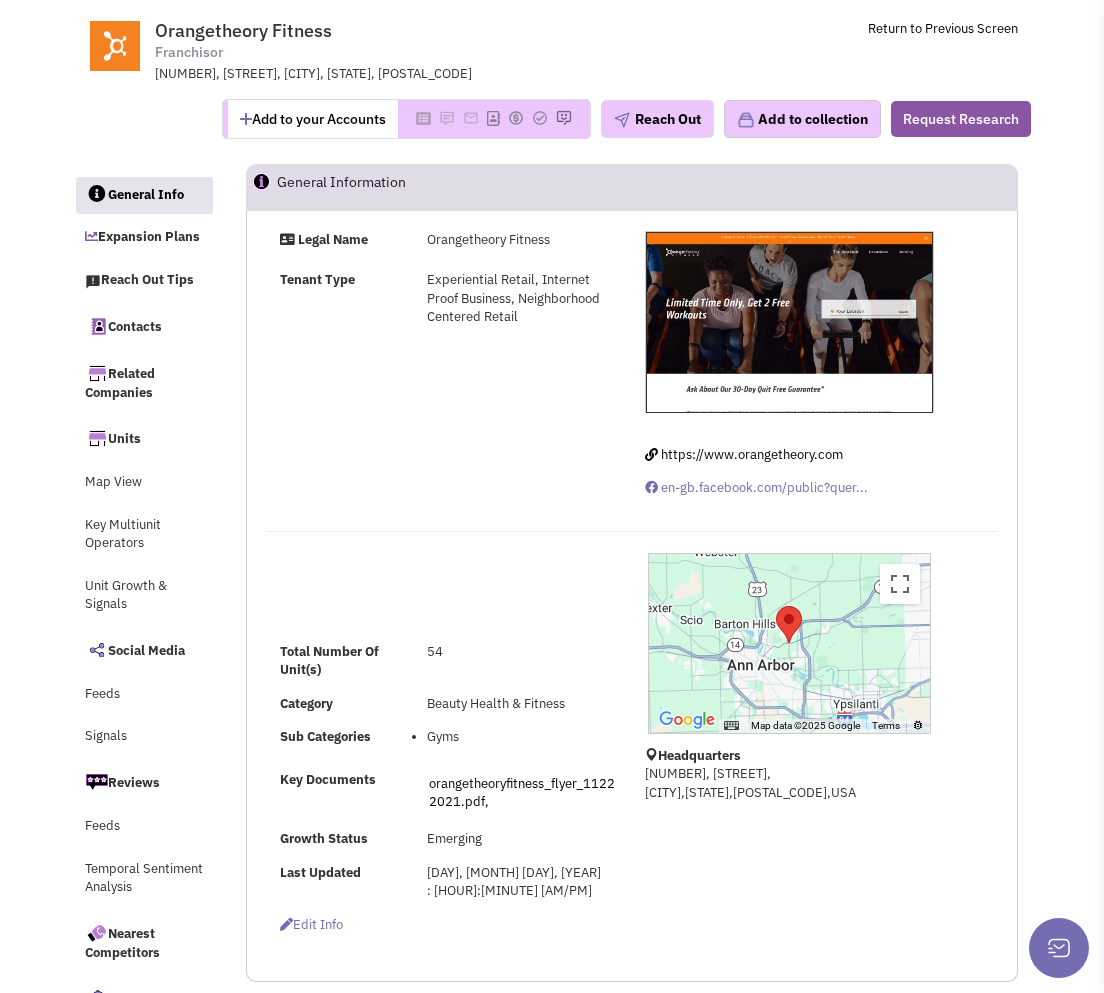 scroll, scrollTop: 586, scrollLeft: 0, axis: vertical 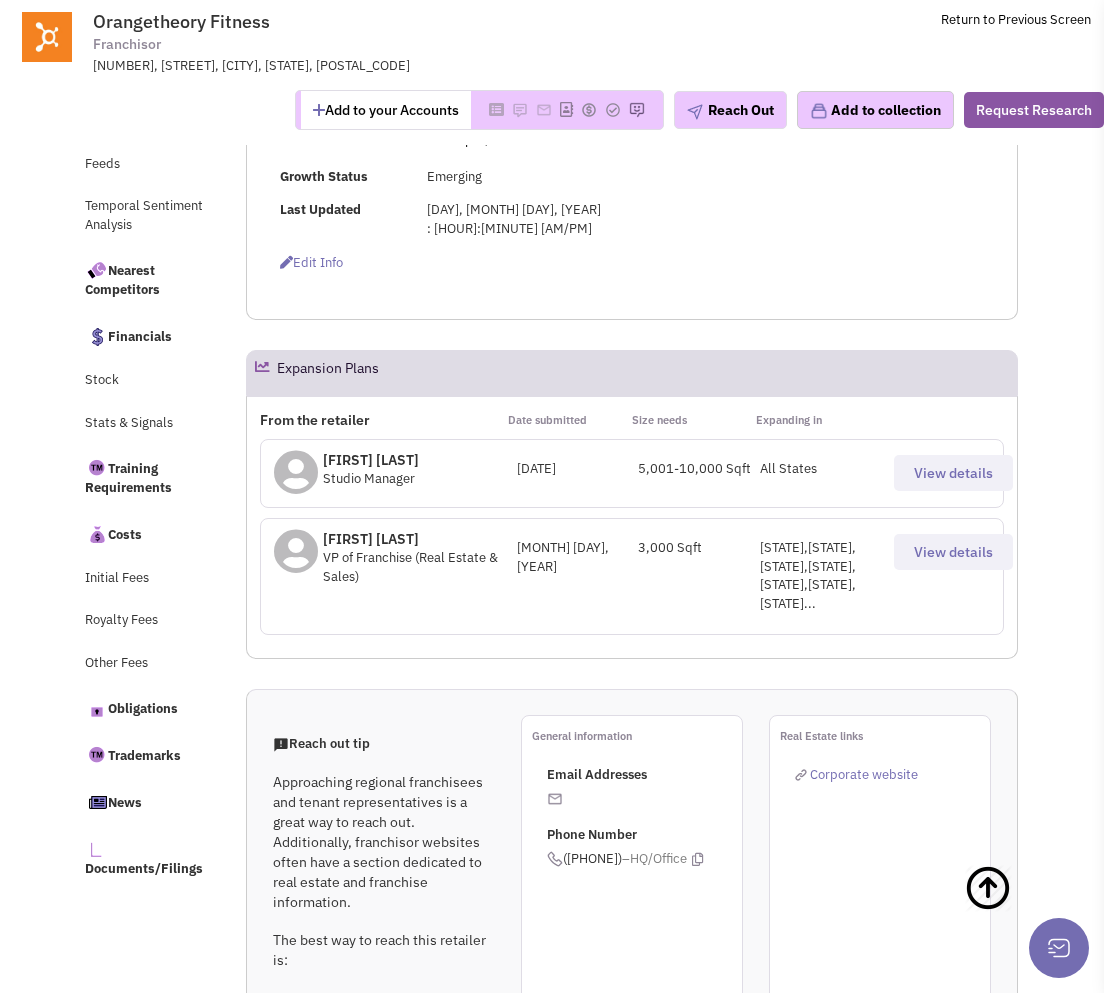 click on "View details" at bounding box center (953, 552) 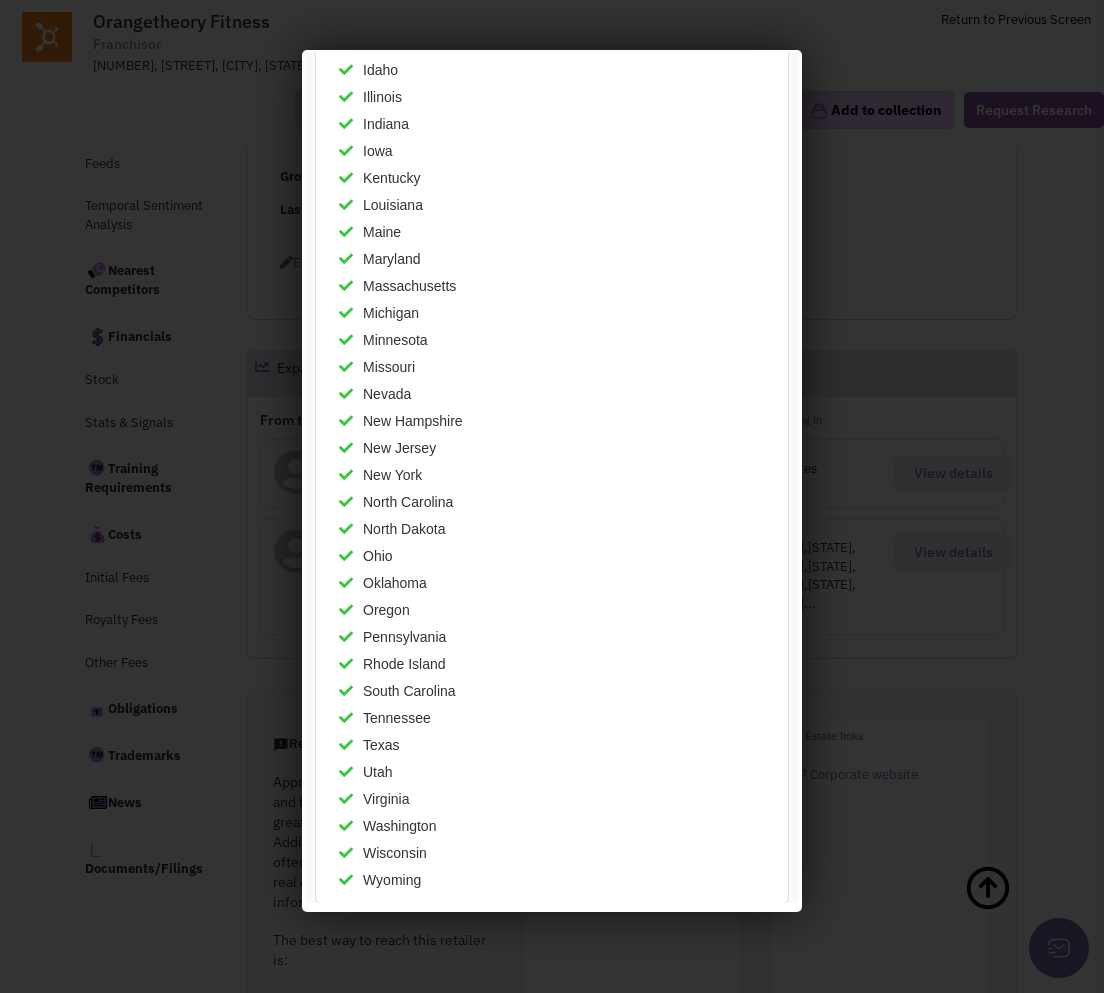 scroll, scrollTop: 533, scrollLeft: 0, axis: vertical 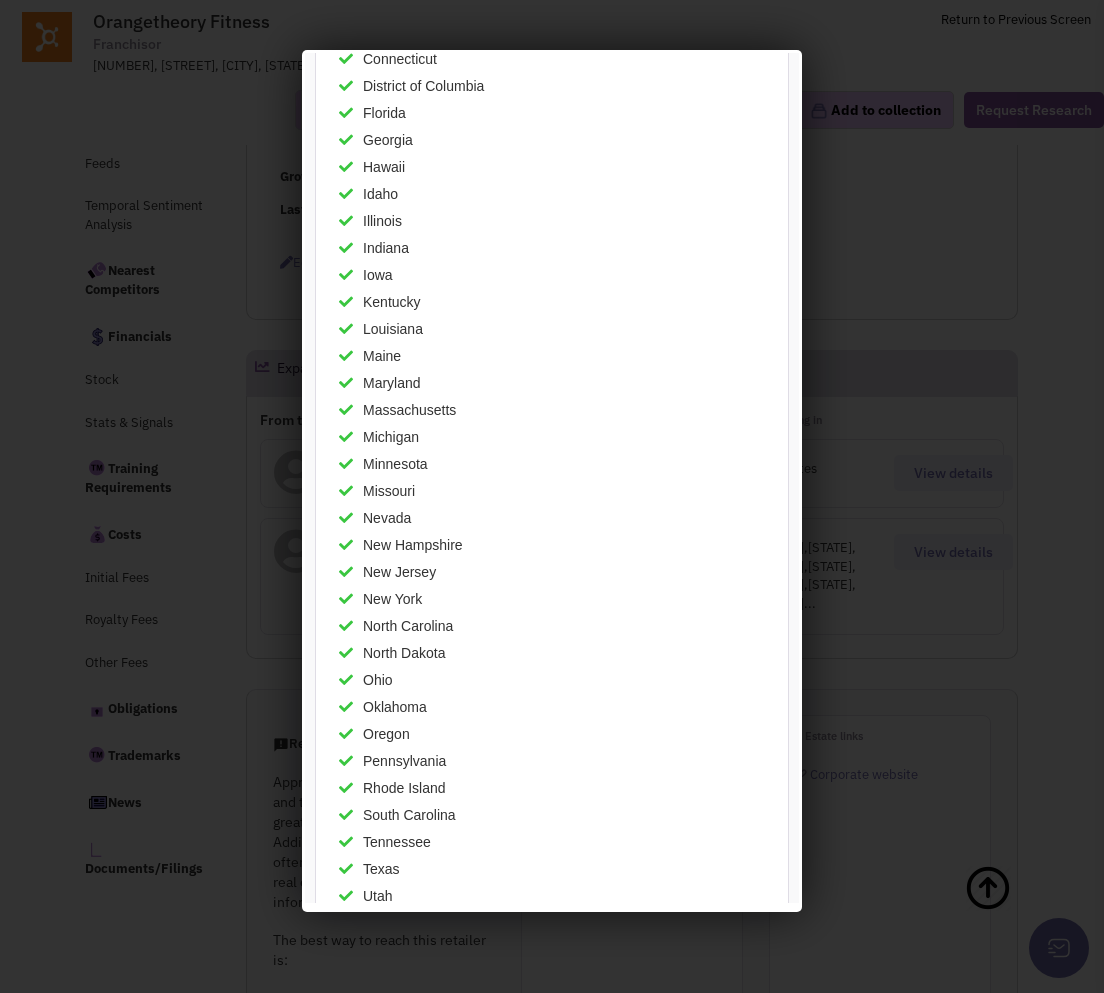 click at bounding box center (552, 496) 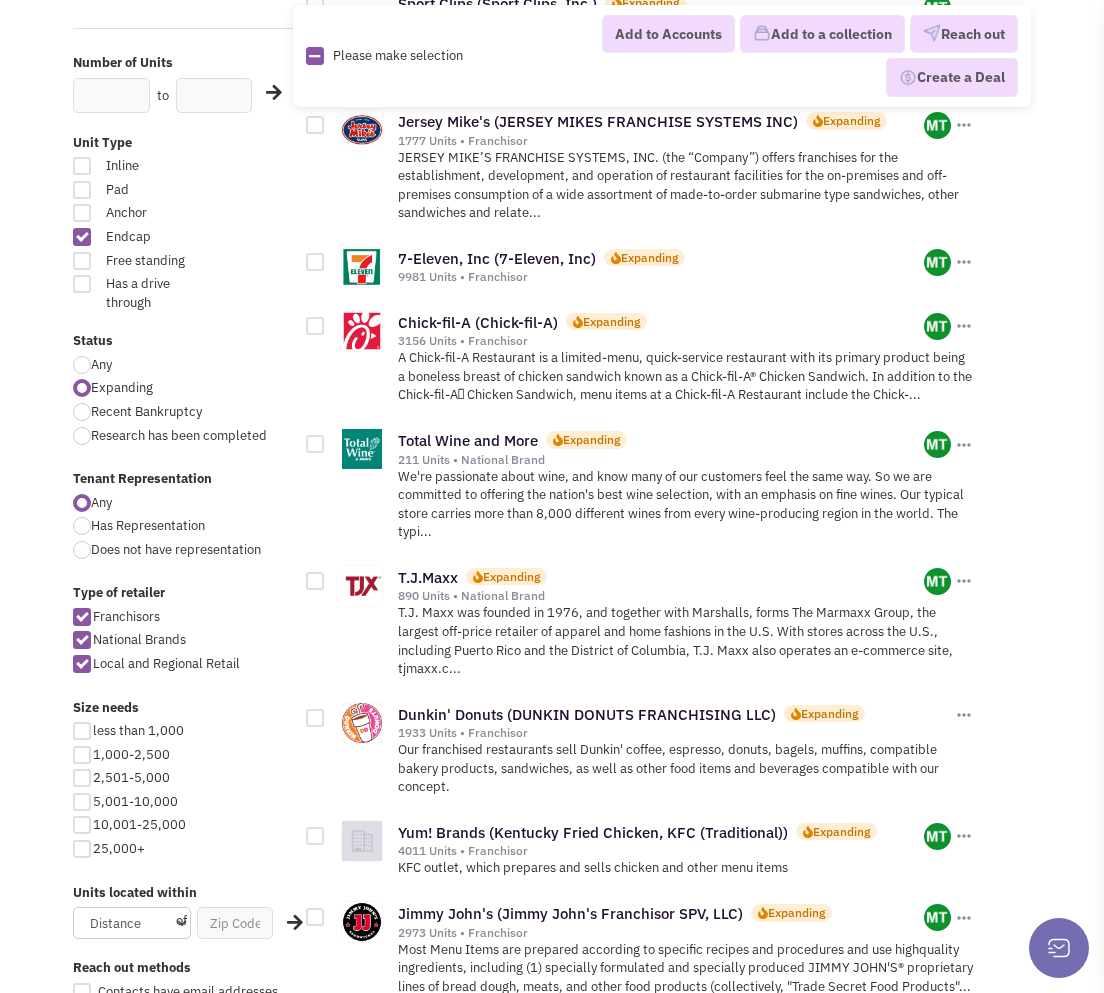scroll, scrollTop: 447, scrollLeft: 0, axis: vertical 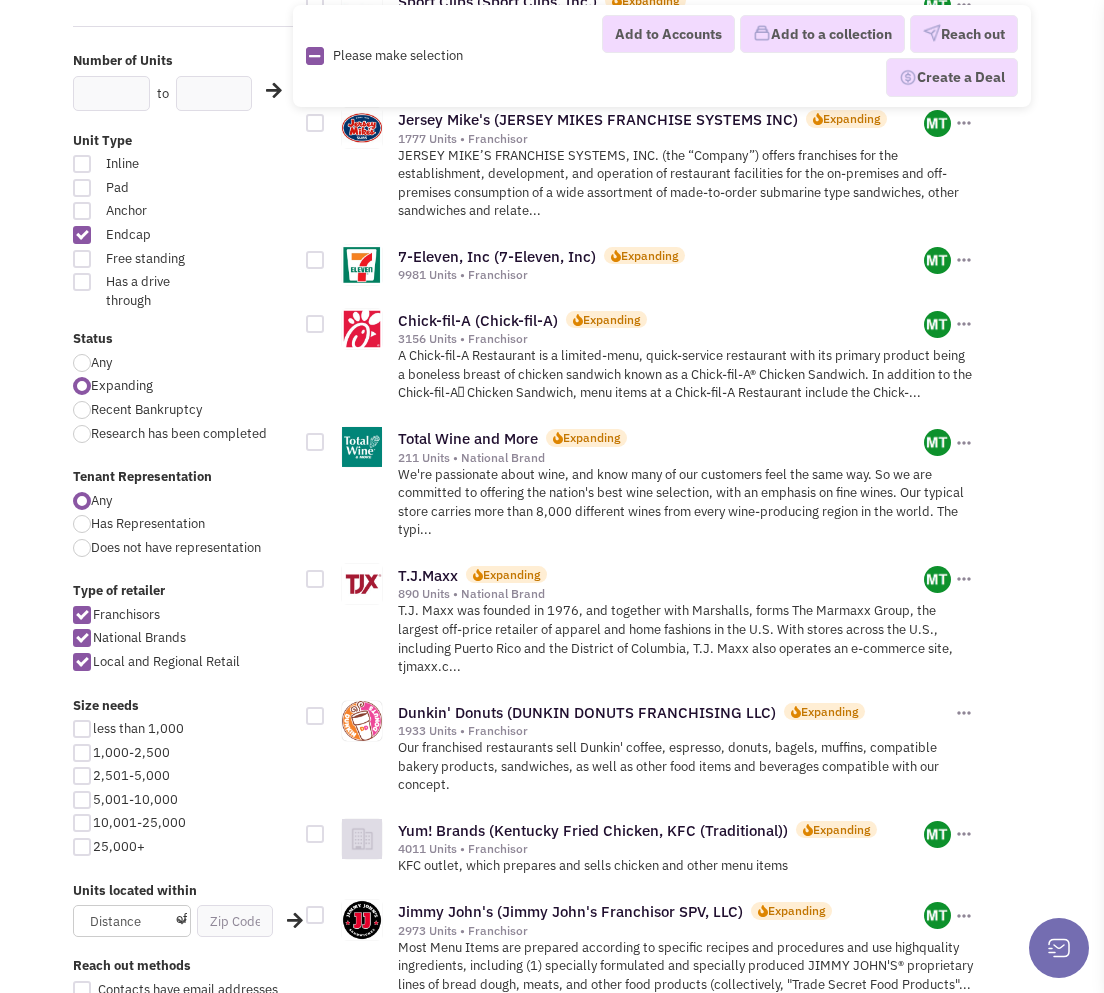 click at bounding box center [82, 776] 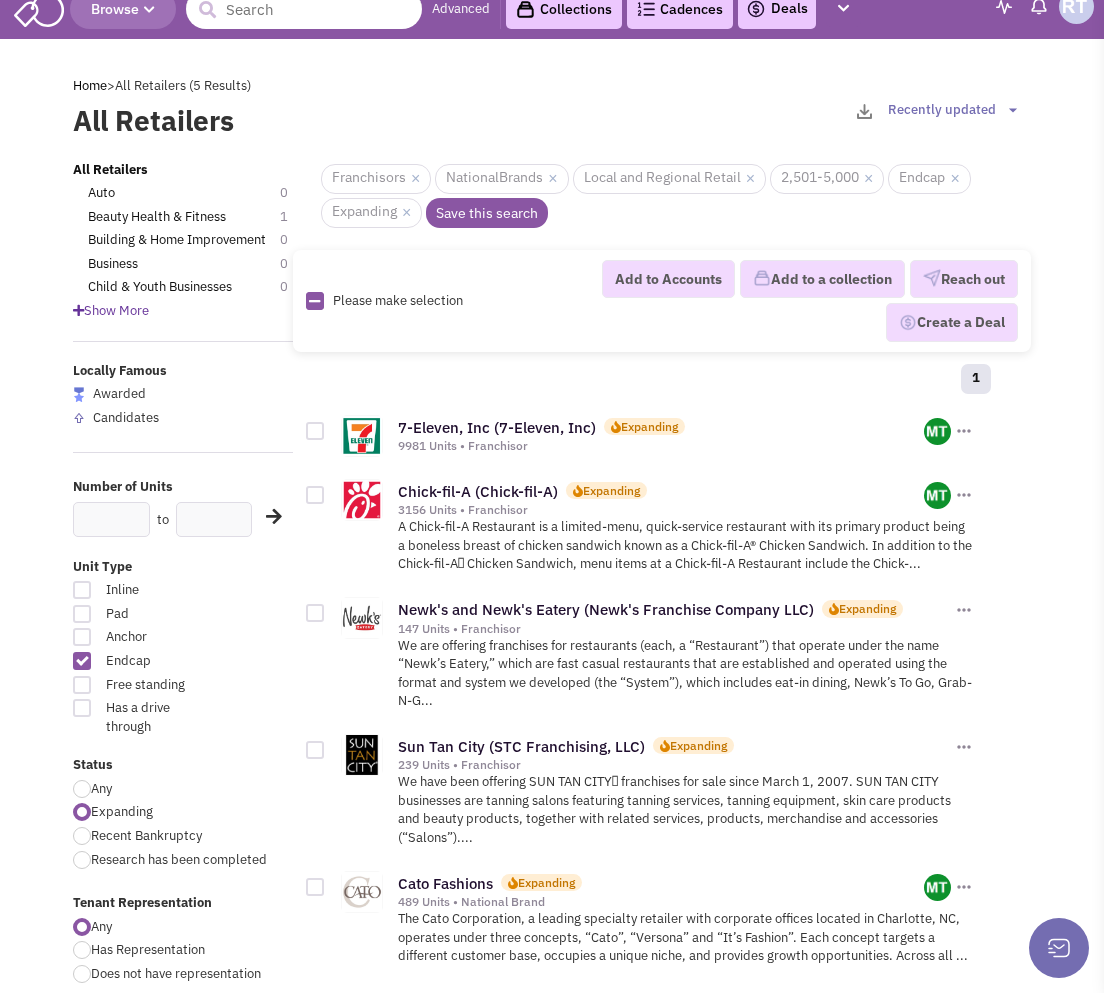 scroll, scrollTop: 0, scrollLeft: 0, axis: both 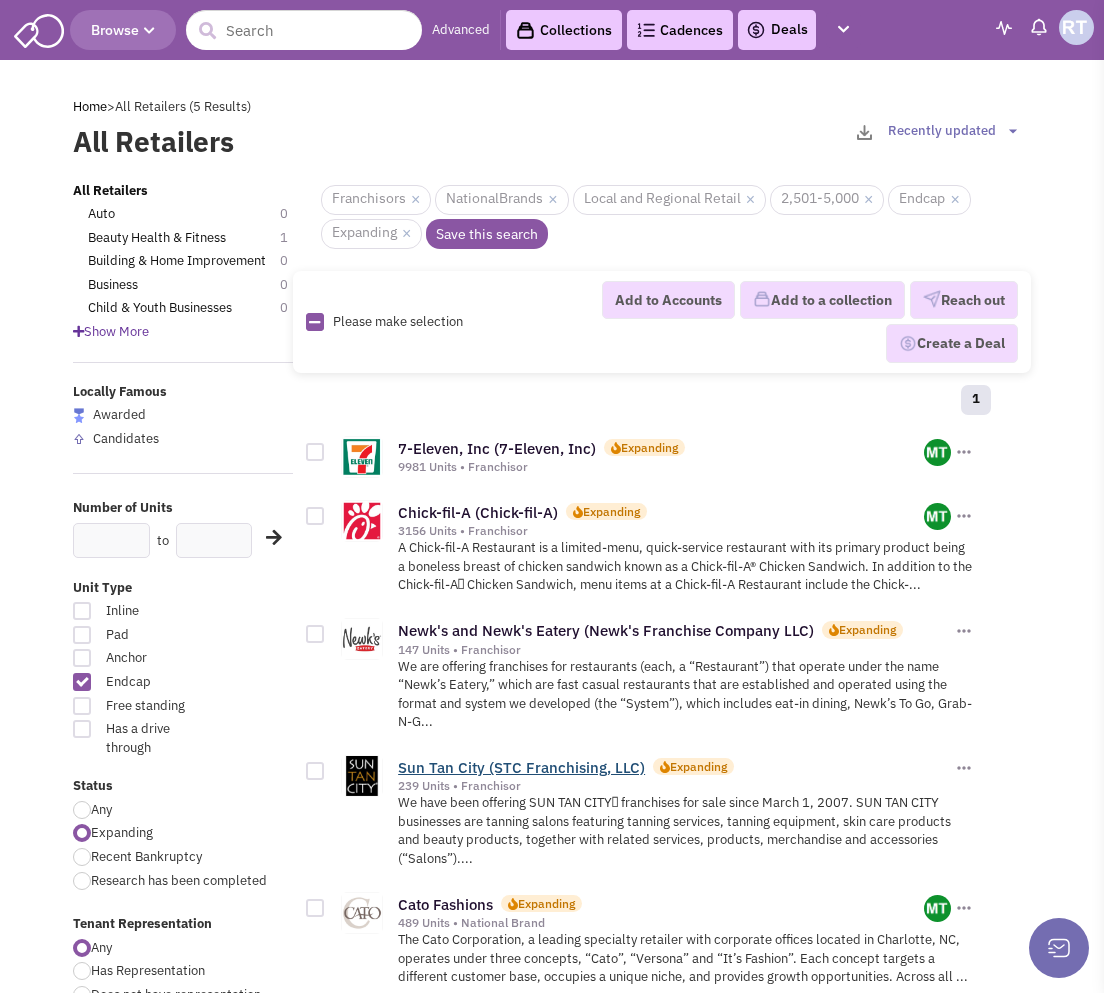 click on "Sun Tan City (STC Franchising, LLC)" at bounding box center [521, 767] 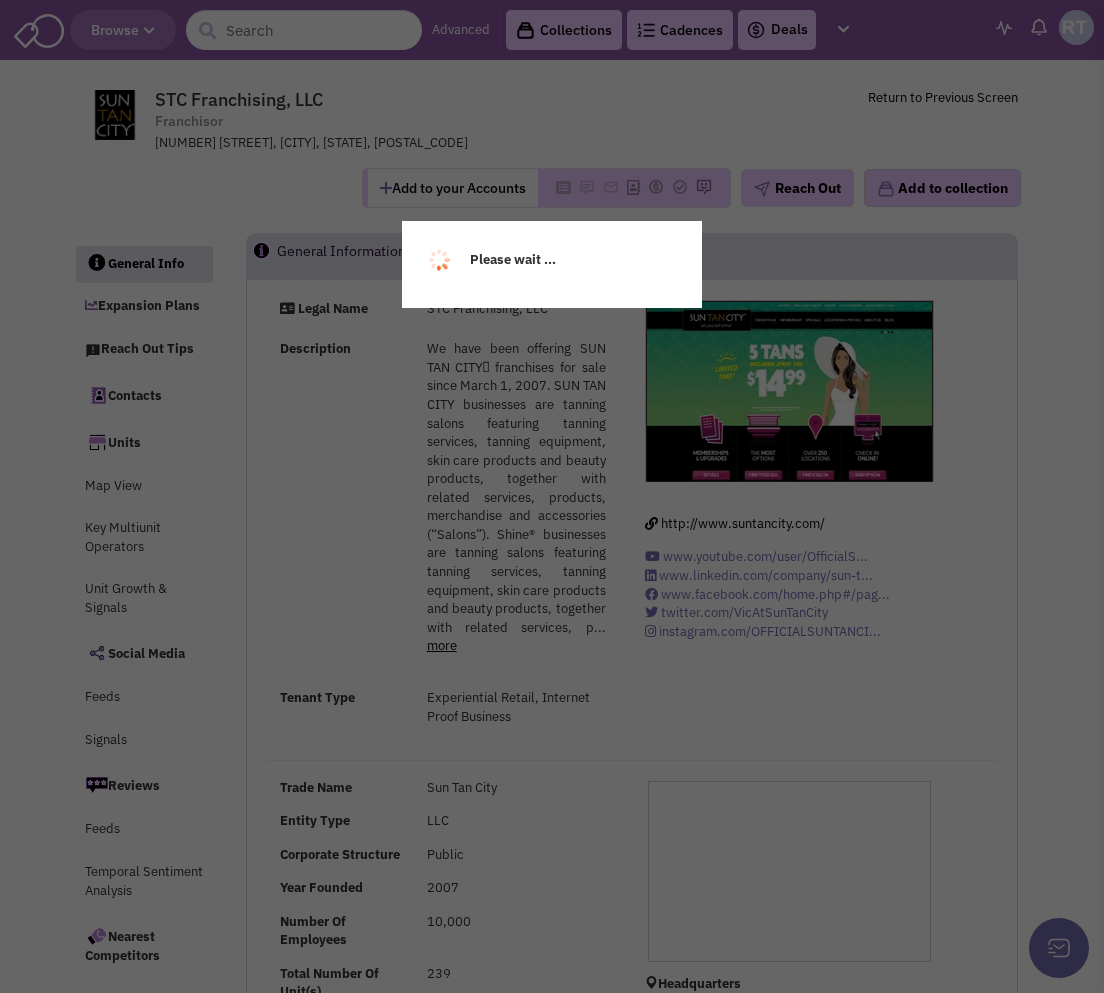 scroll, scrollTop: 0, scrollLeft: 0, axis: both 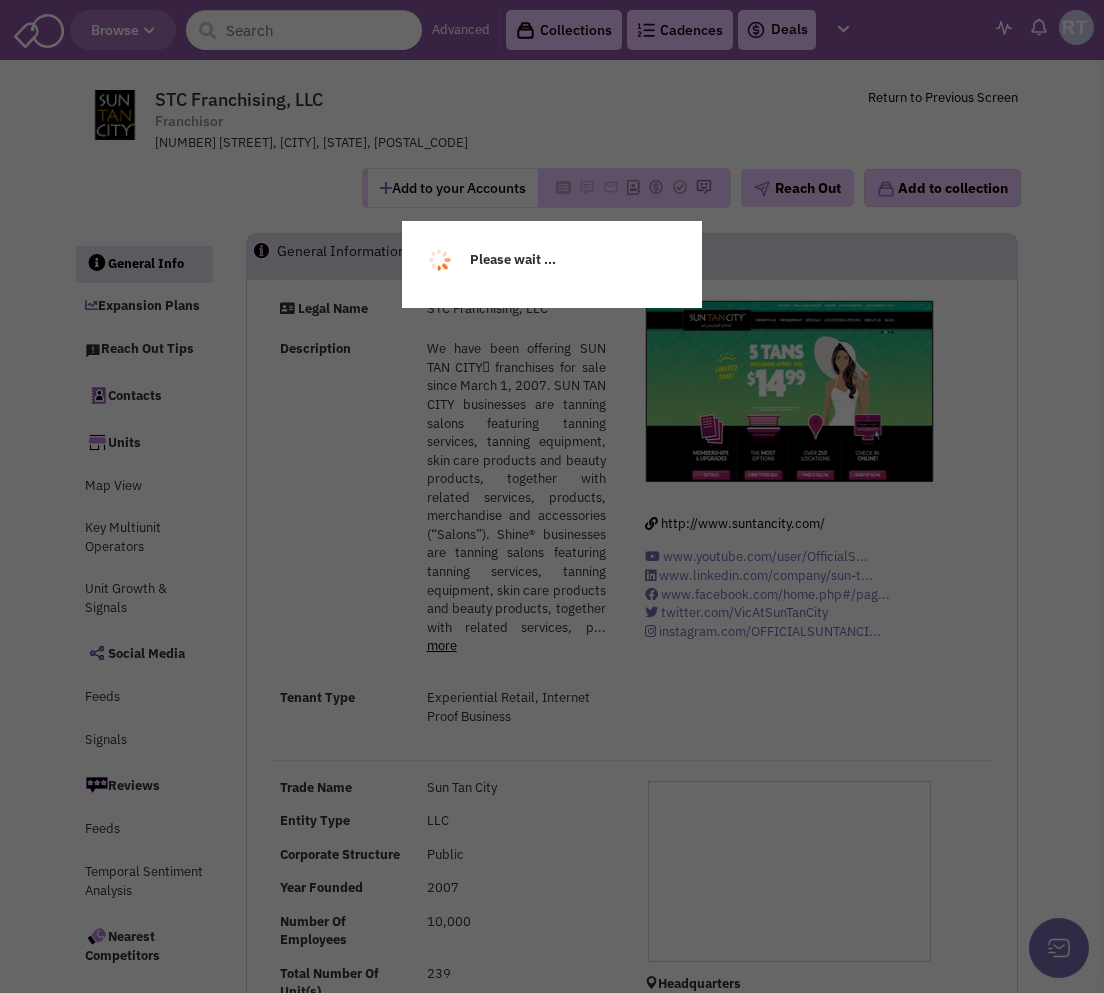 select 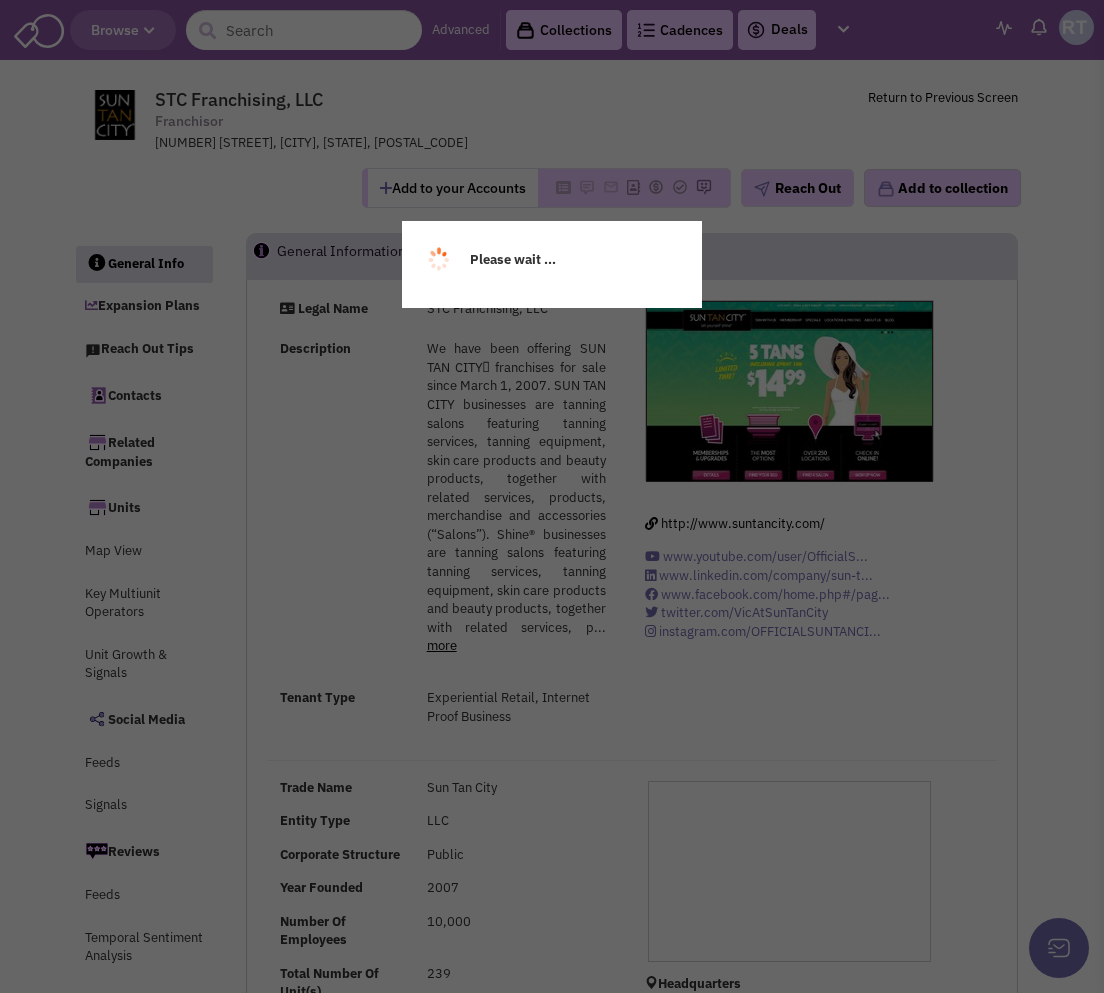 select 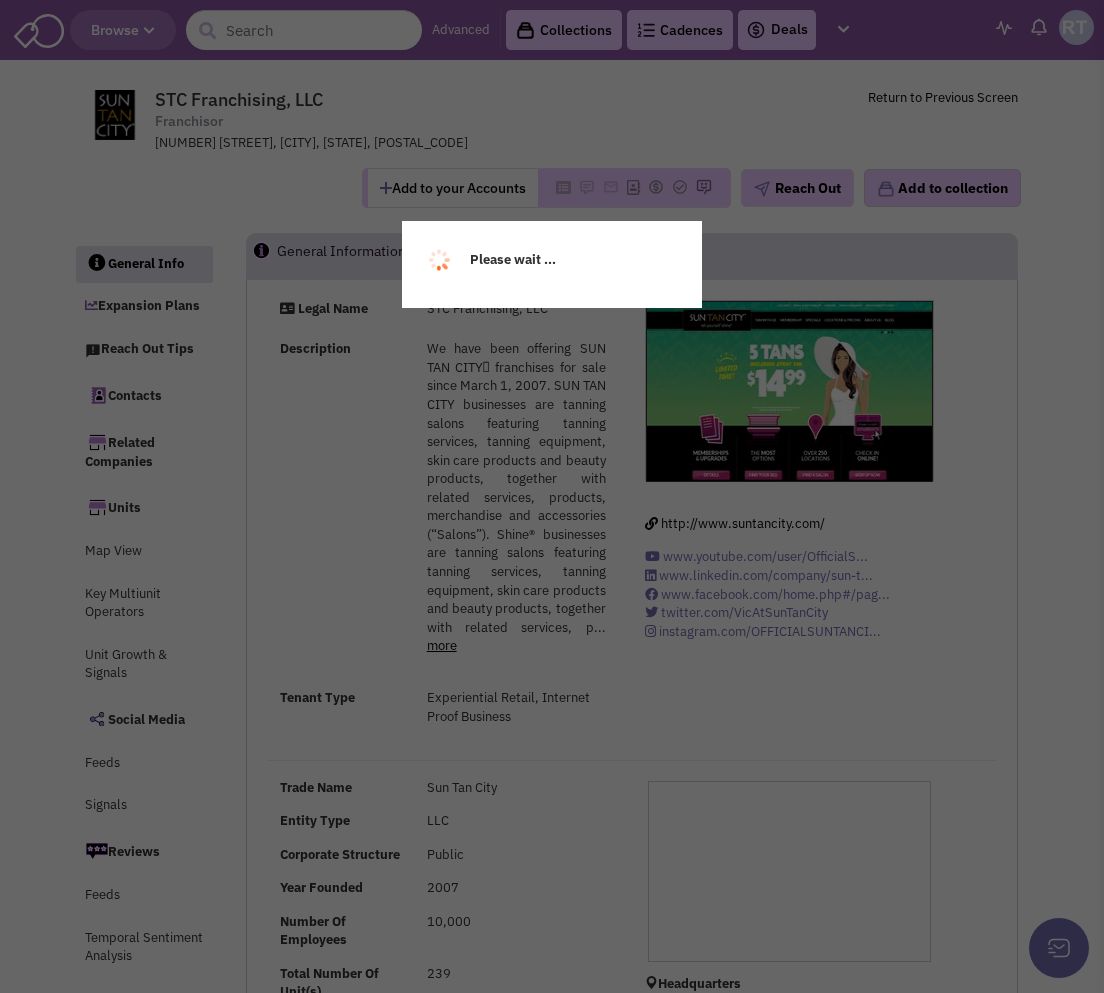 select 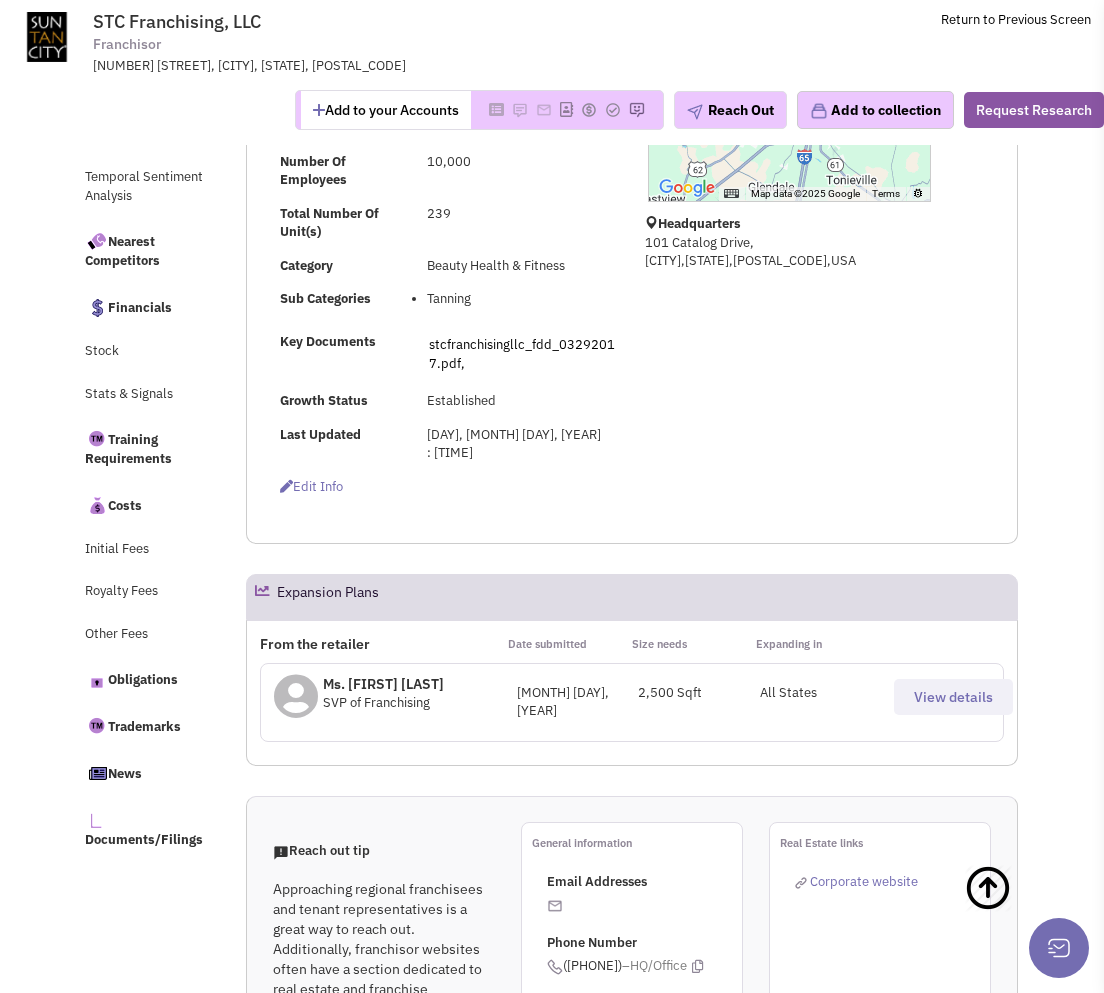 scroll, scrollTop: 0, scrollLeft: 0, axis: both 